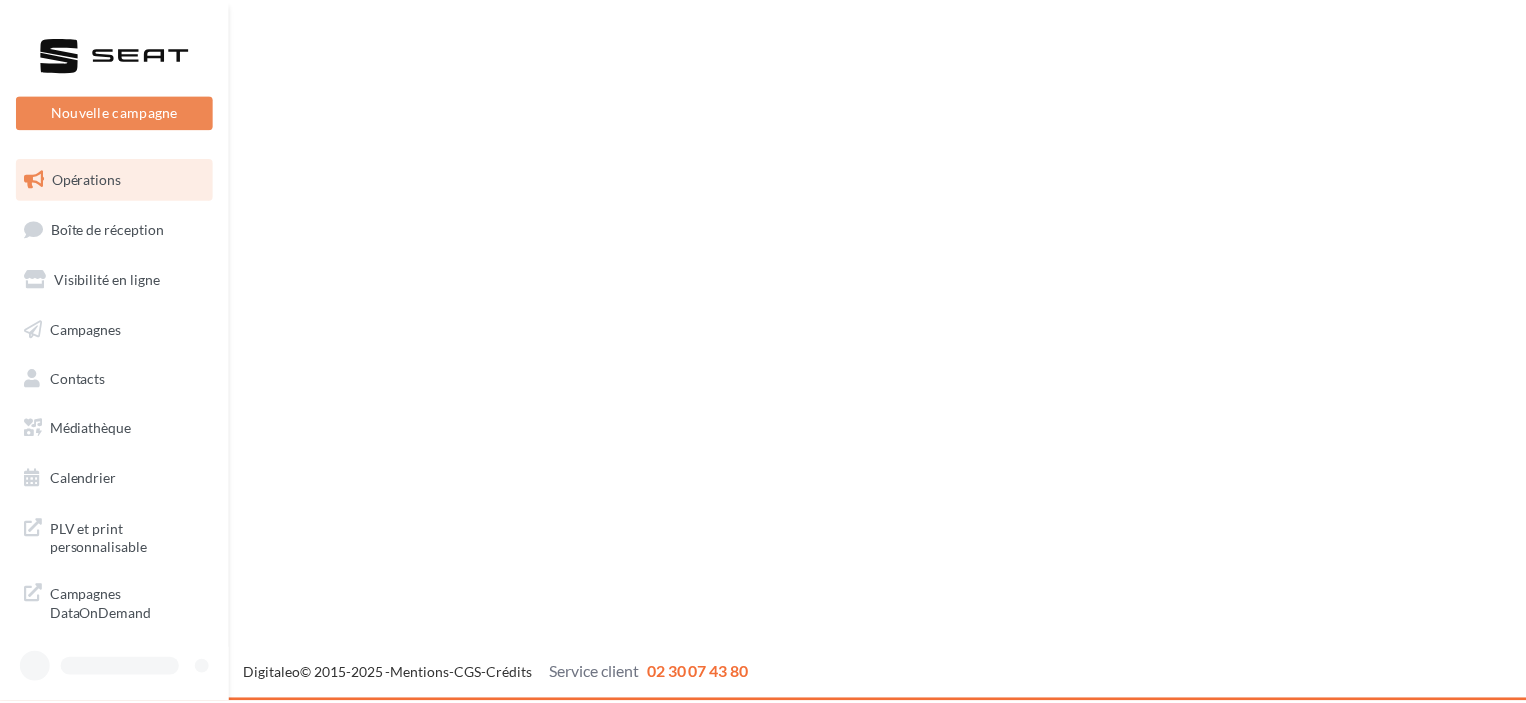 scroll, scrollTop: 0, scrollLeft: 0, axis: both 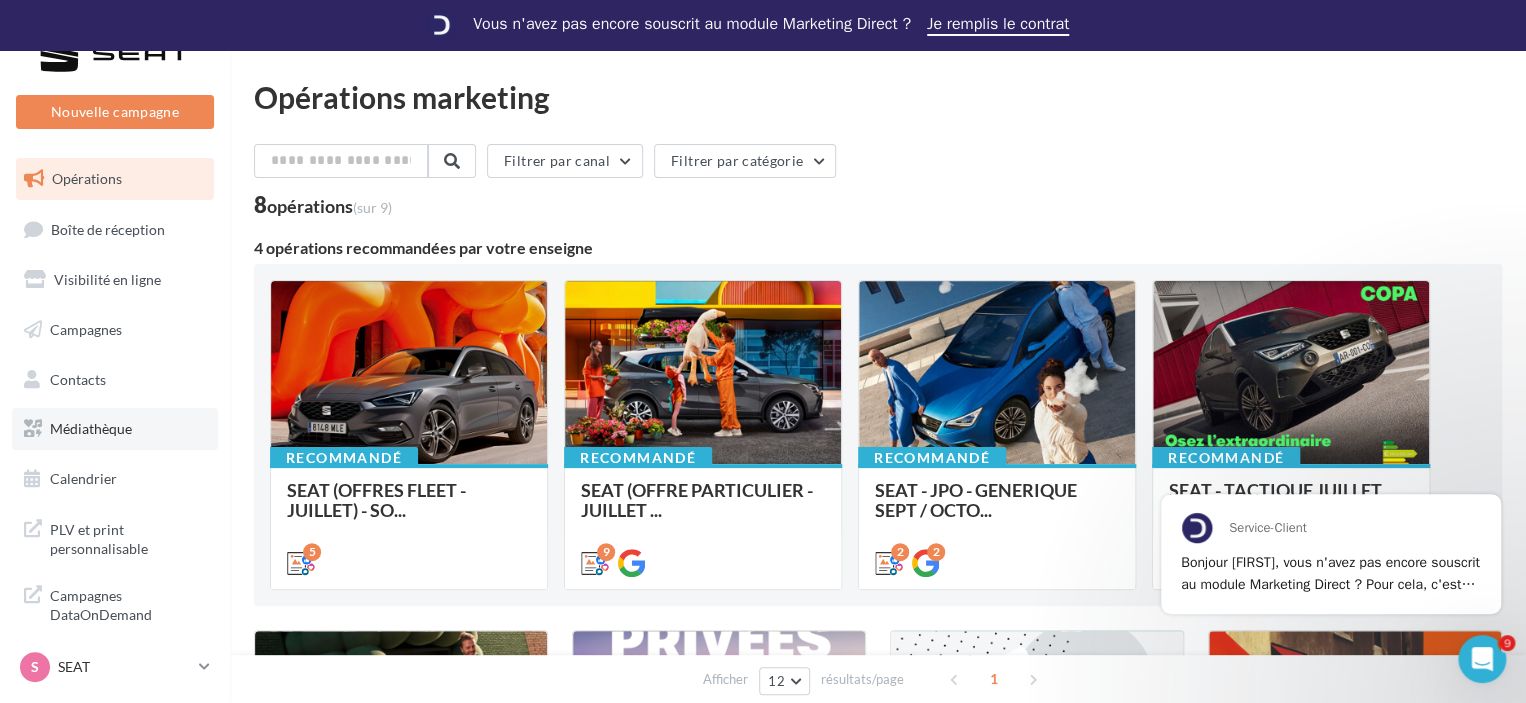 click on "Médiathèque" at bounding box center [115, 429] 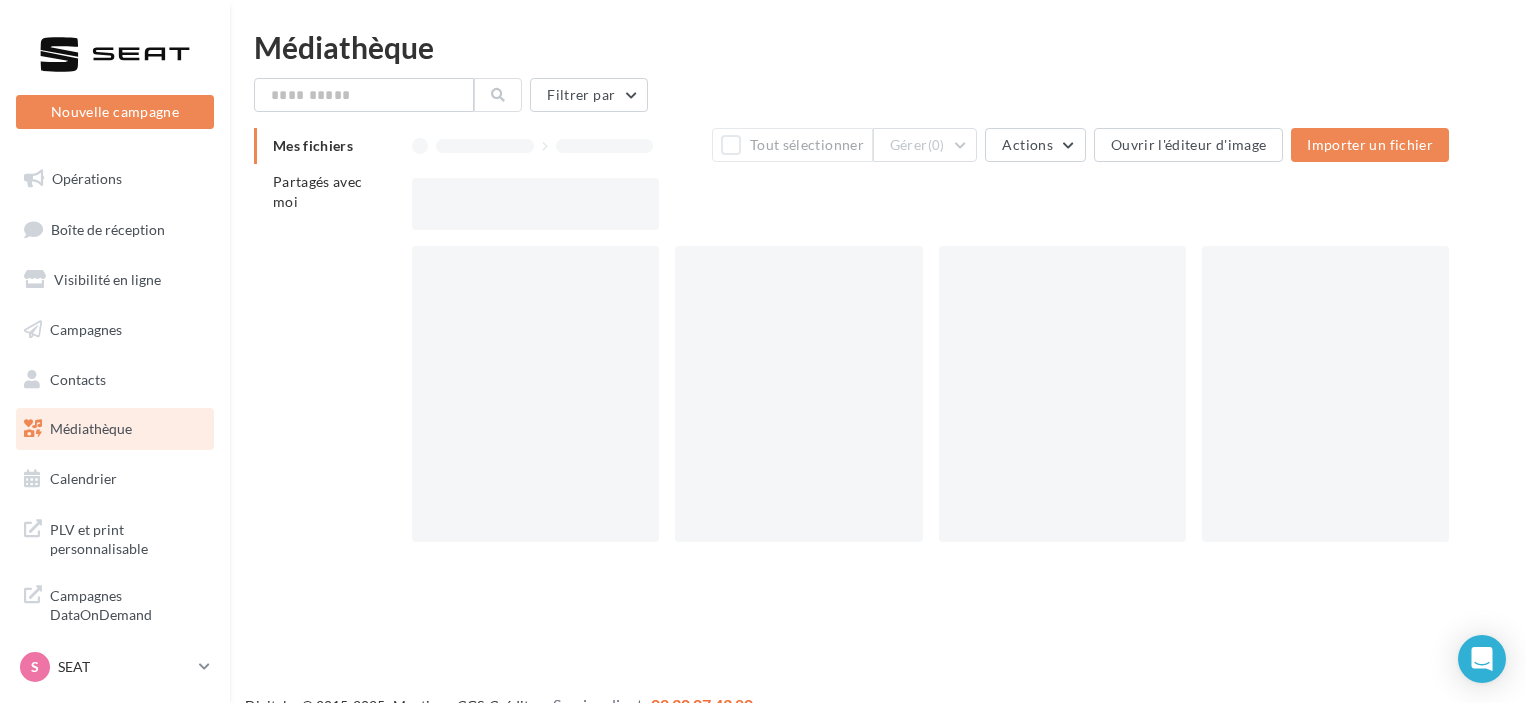 scroll, scrollTop: 0, scrollLeft: 0, axis: both 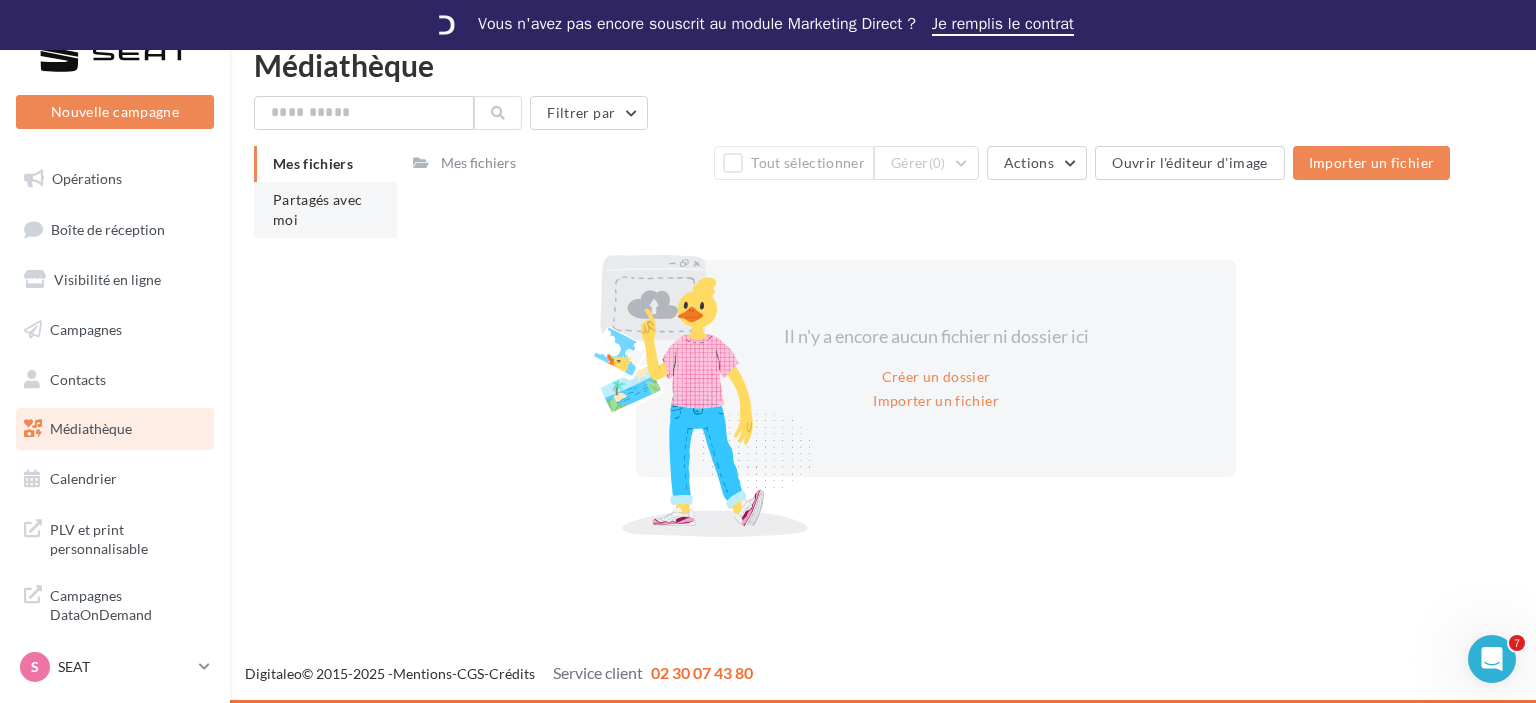 click on "Partagés avec moi" at bounding box center [325, 210] 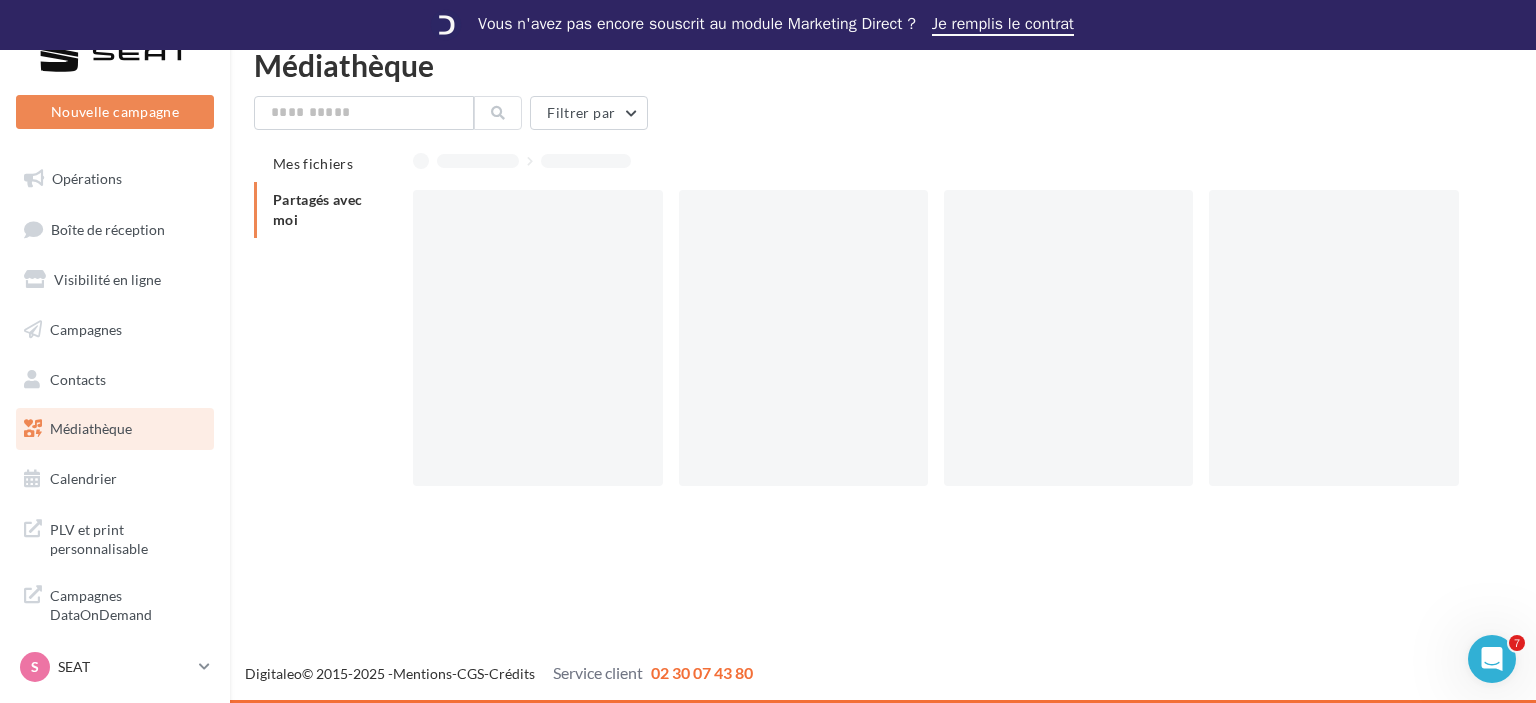click on "Partagés avec moi" at bounding box center (325, 210) 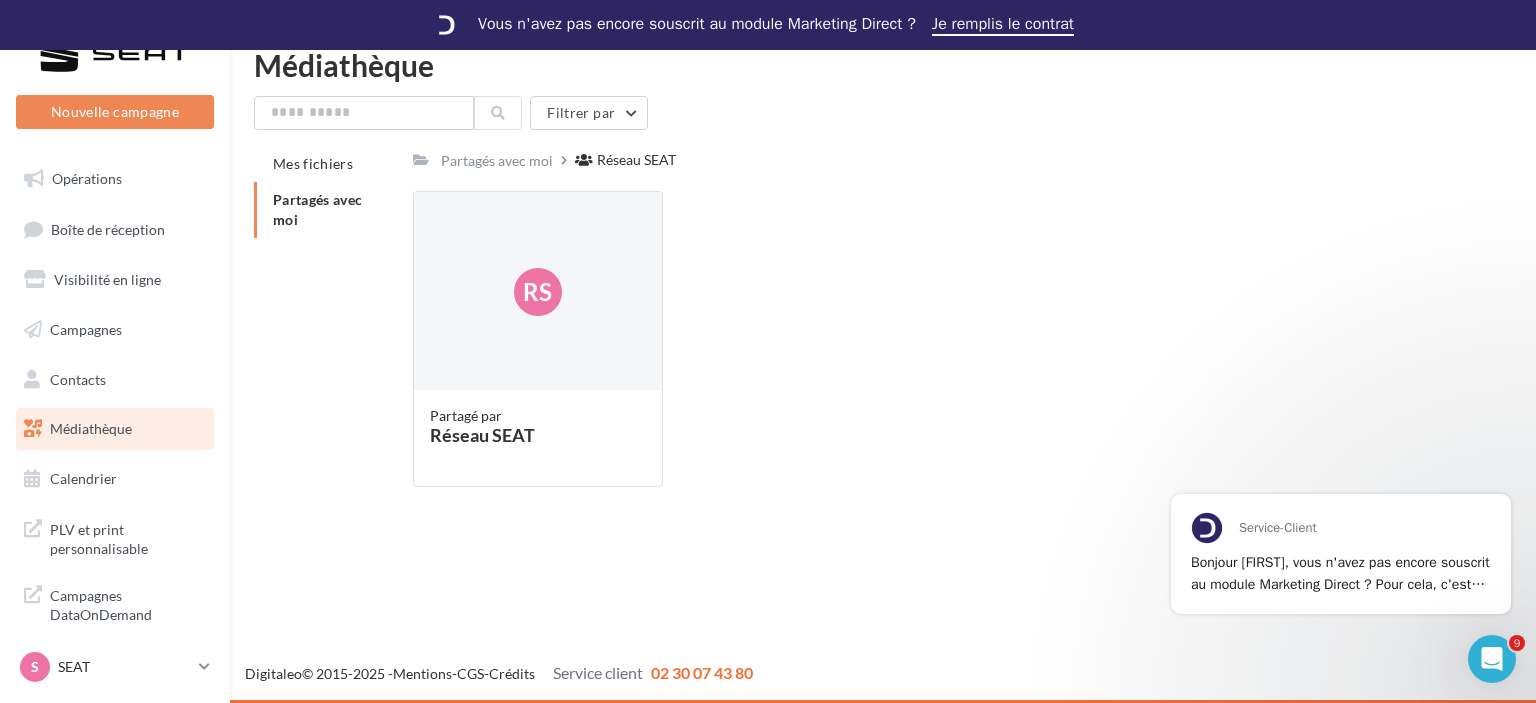 scroll, scrollTop: 0, scrollLeft: 0, axis: both 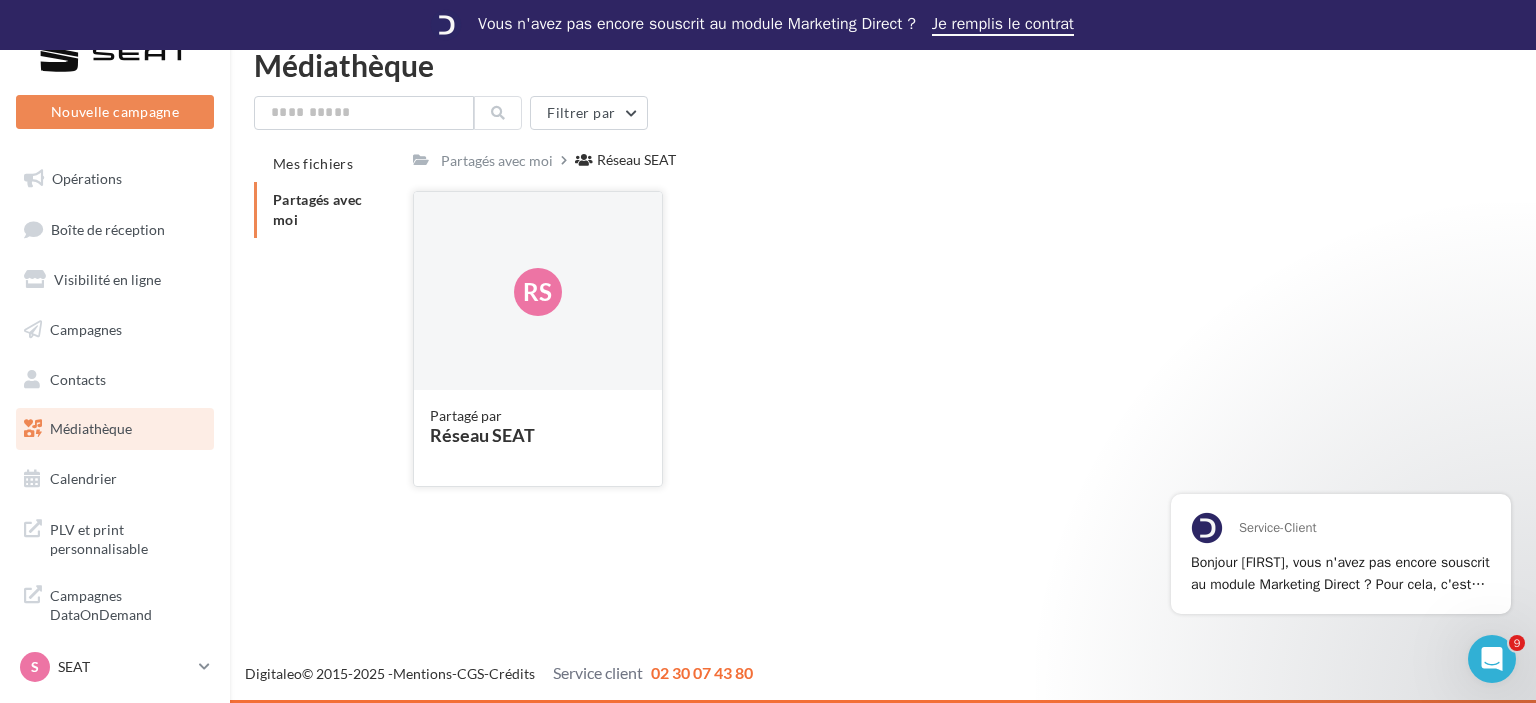 click on "Rs" at bounding box center [537, 292] 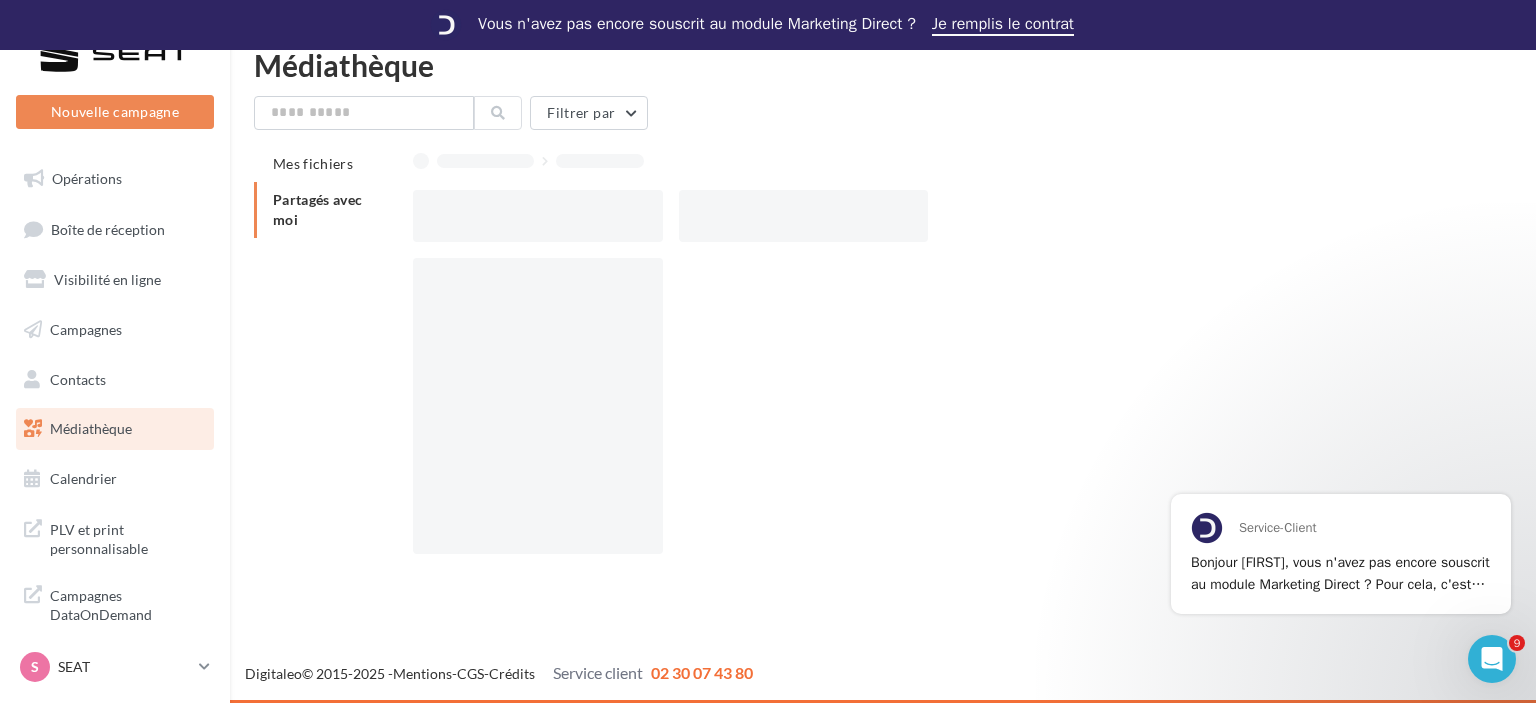 click at bounding box center (537, 406) 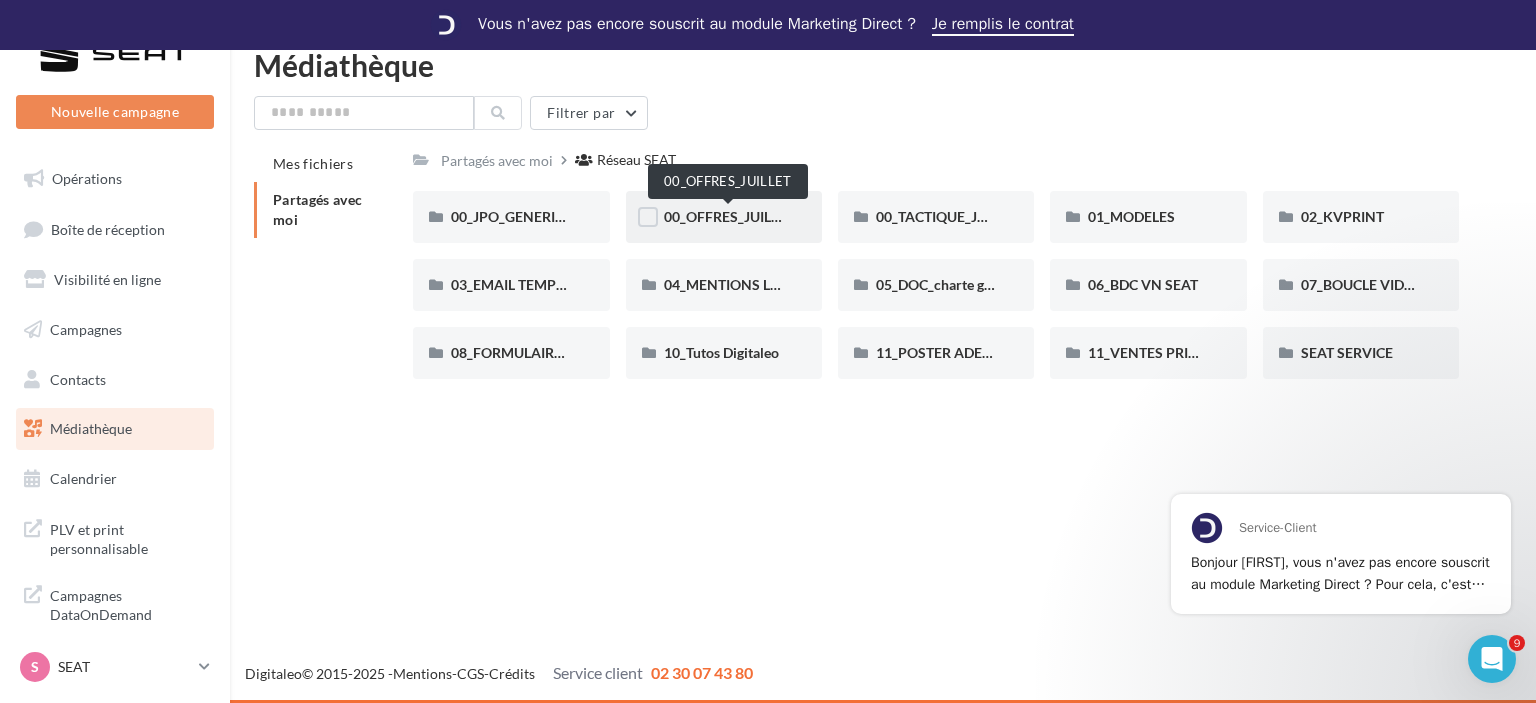 click on "00_OFFRES_JUILLET" at bounding box center (729, 216) 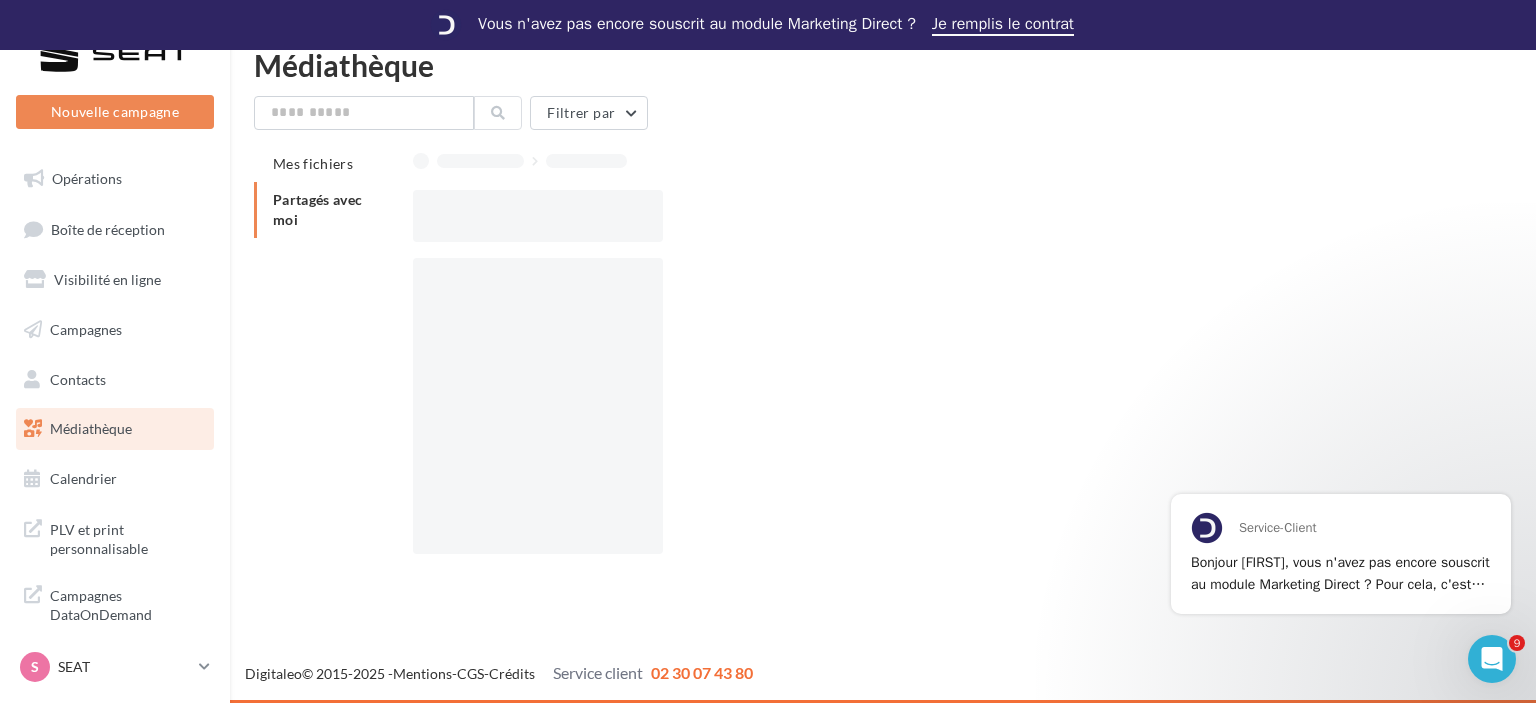 click at bounding box center [944, 216] 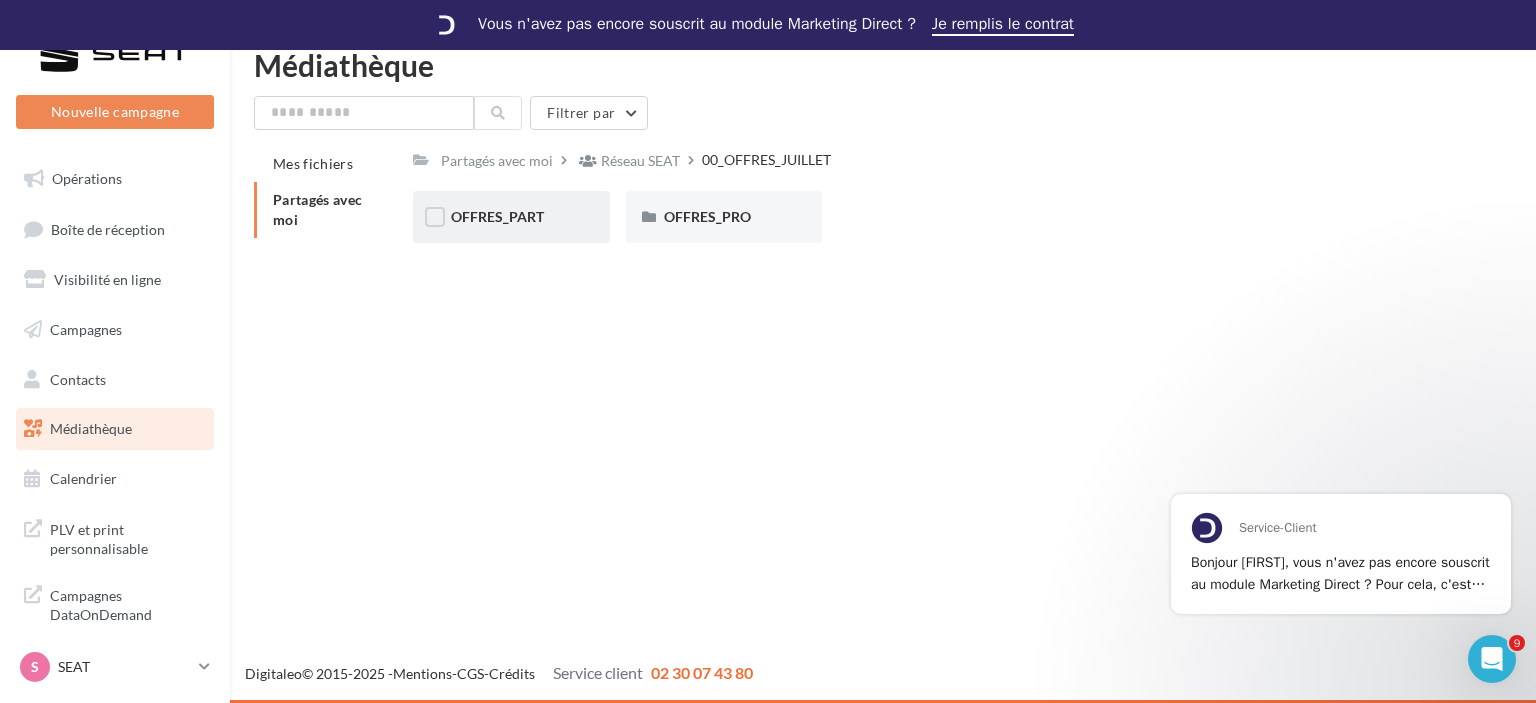 click on "OFFRES_PART" at bounding box center (511, 217) 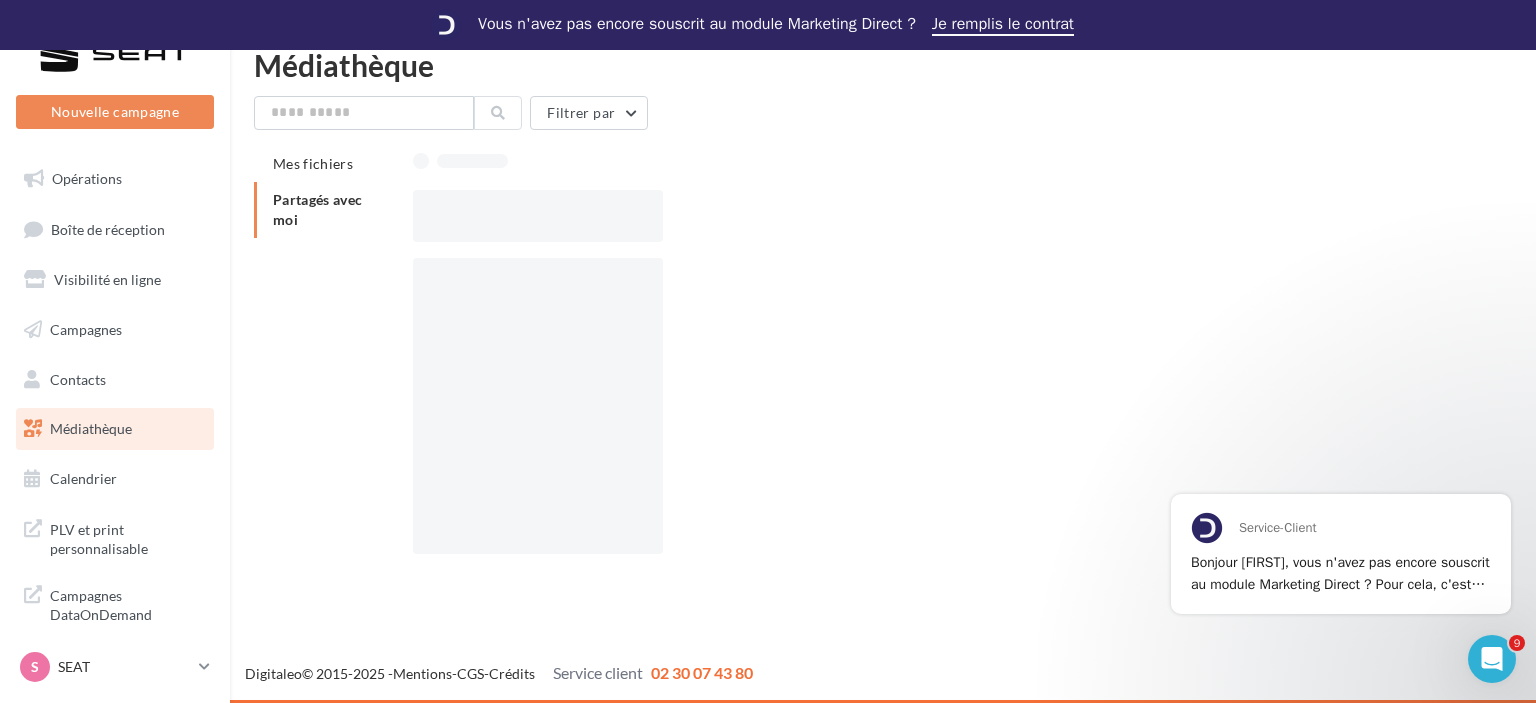 click at bounding box center [537, 216] 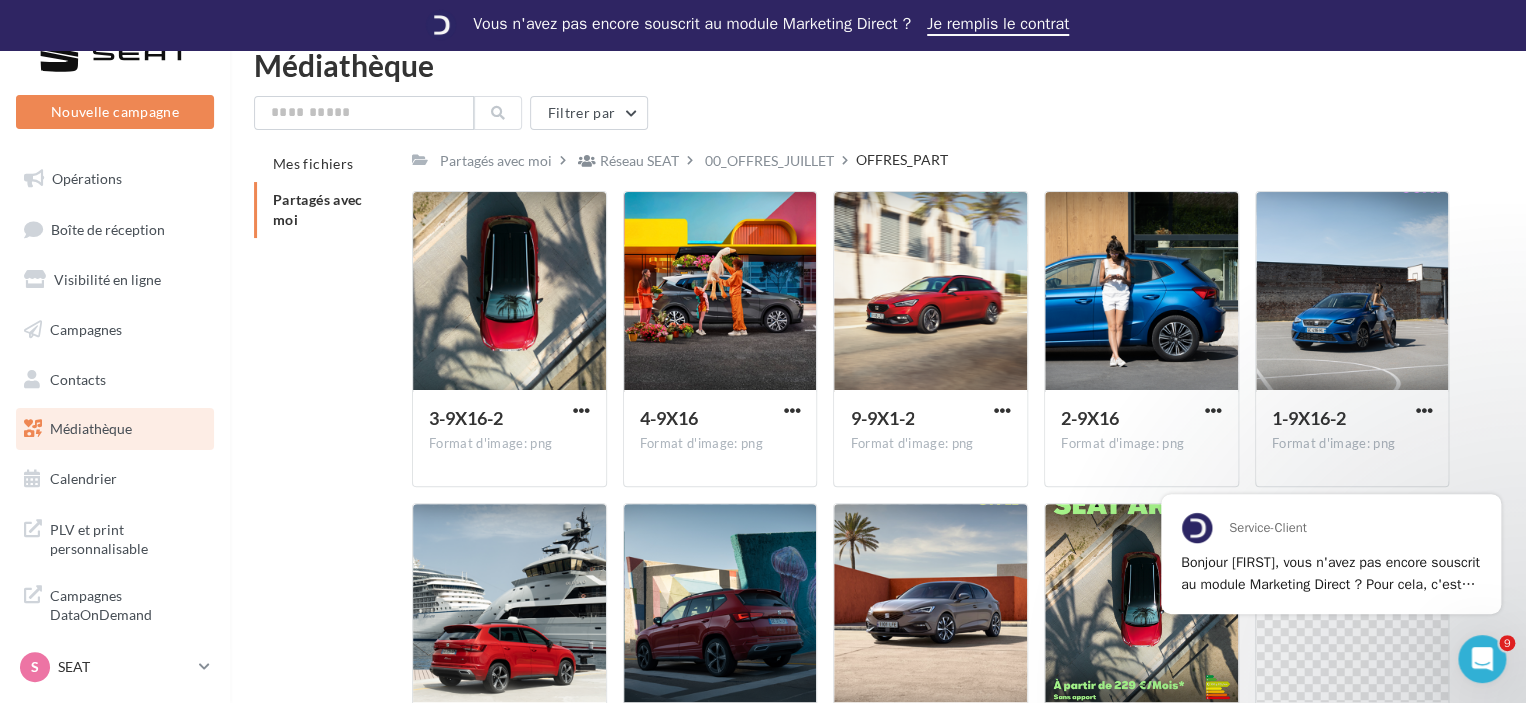 click on "Mes fichiers
Partagés avec moi
Partagés avec moi              Réseau SEAT          00_OFFRES_JUILLET          OFFRES_PART                   Rs           Partagé par  Réseau SEAT
3-9X16-2  Format d'image: png                   3-9X16-2
4-9X16  Format d'image: png                   4-9X16
9-9X1-2  Format d'image: png                   9-9X1-2
2-9X16  Format d'image: png                   2-9X16
1-9X16-2  Format d'image: png                   1-9X16-2
5-9X16  Format d'image: png                   5-9X16                          6-9X16" at bounding box center (886, 480) 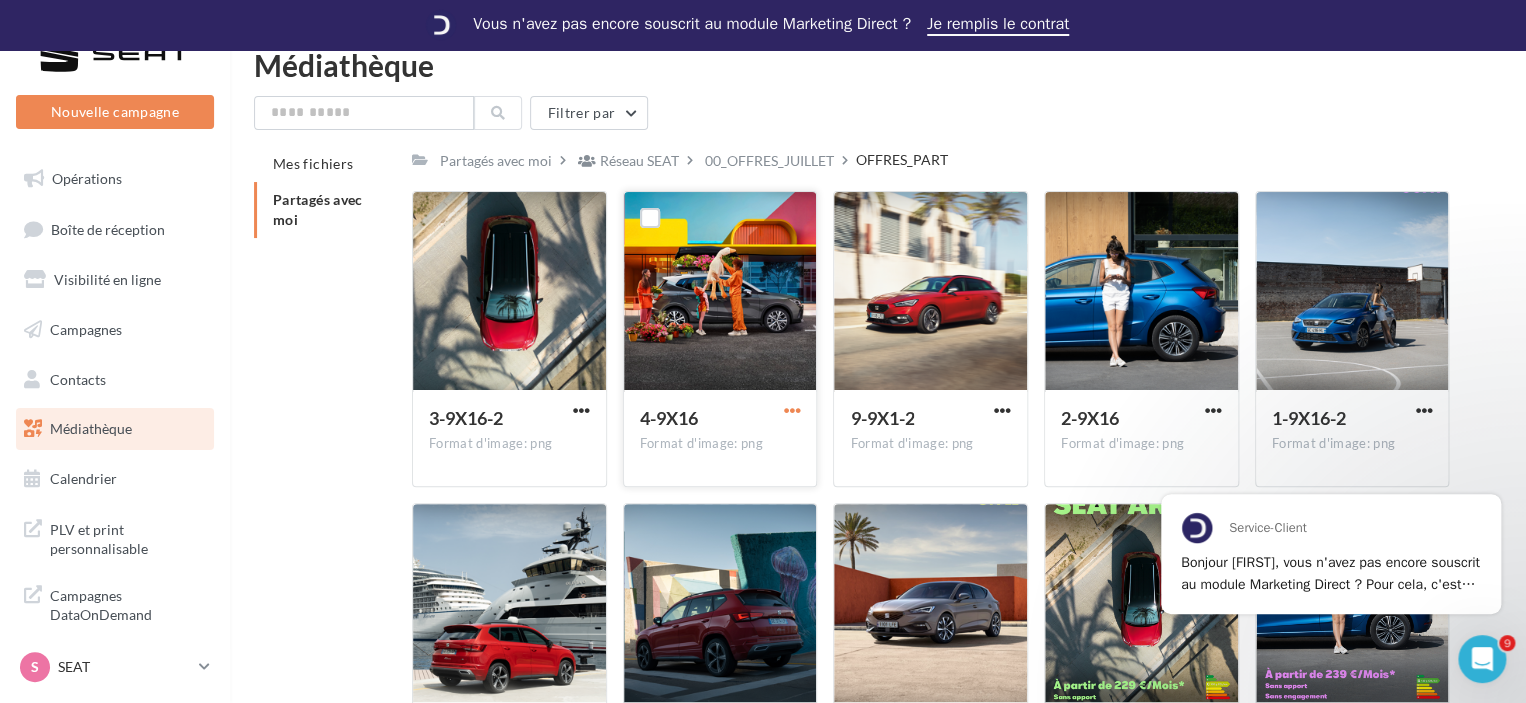 click at bounding box center (581, 410) 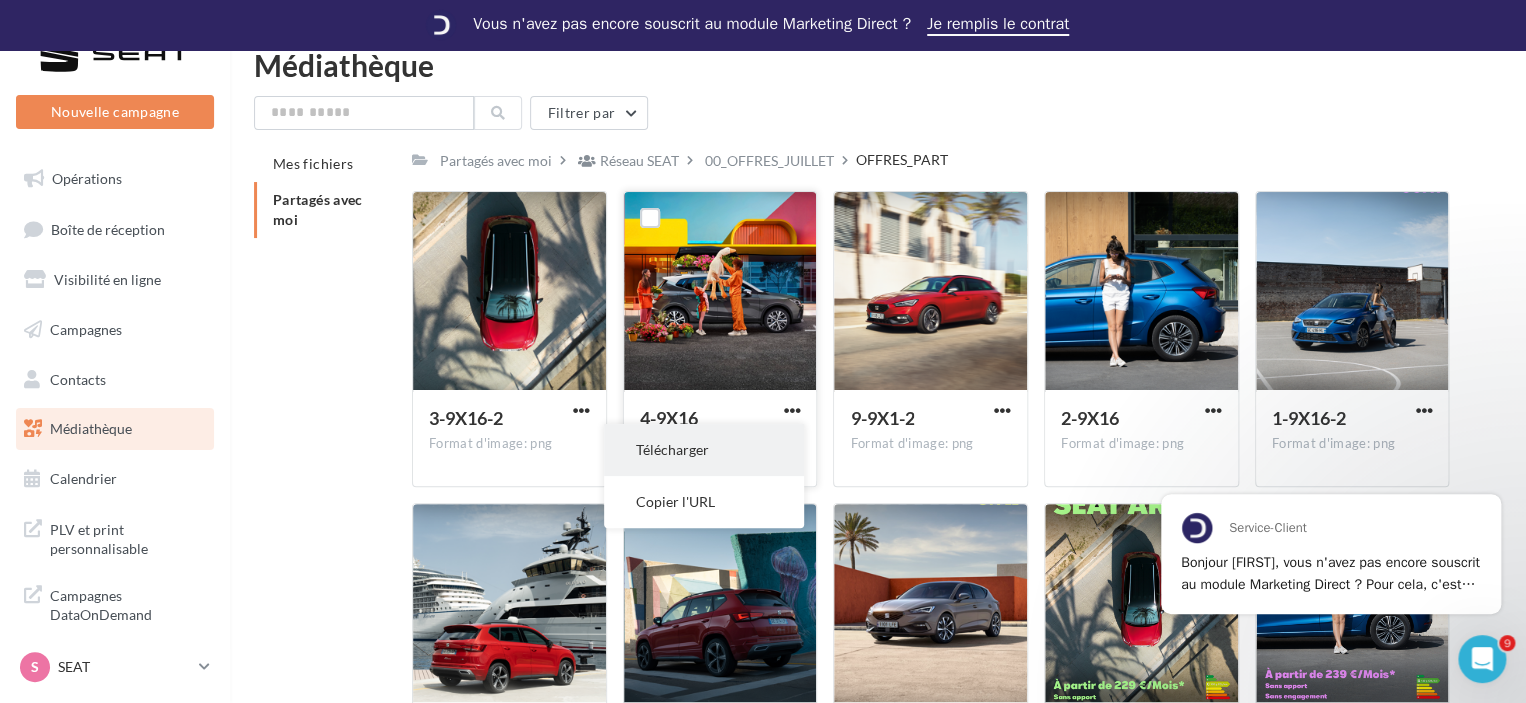 click on "Télécharger" at bounding box center (704, 450) 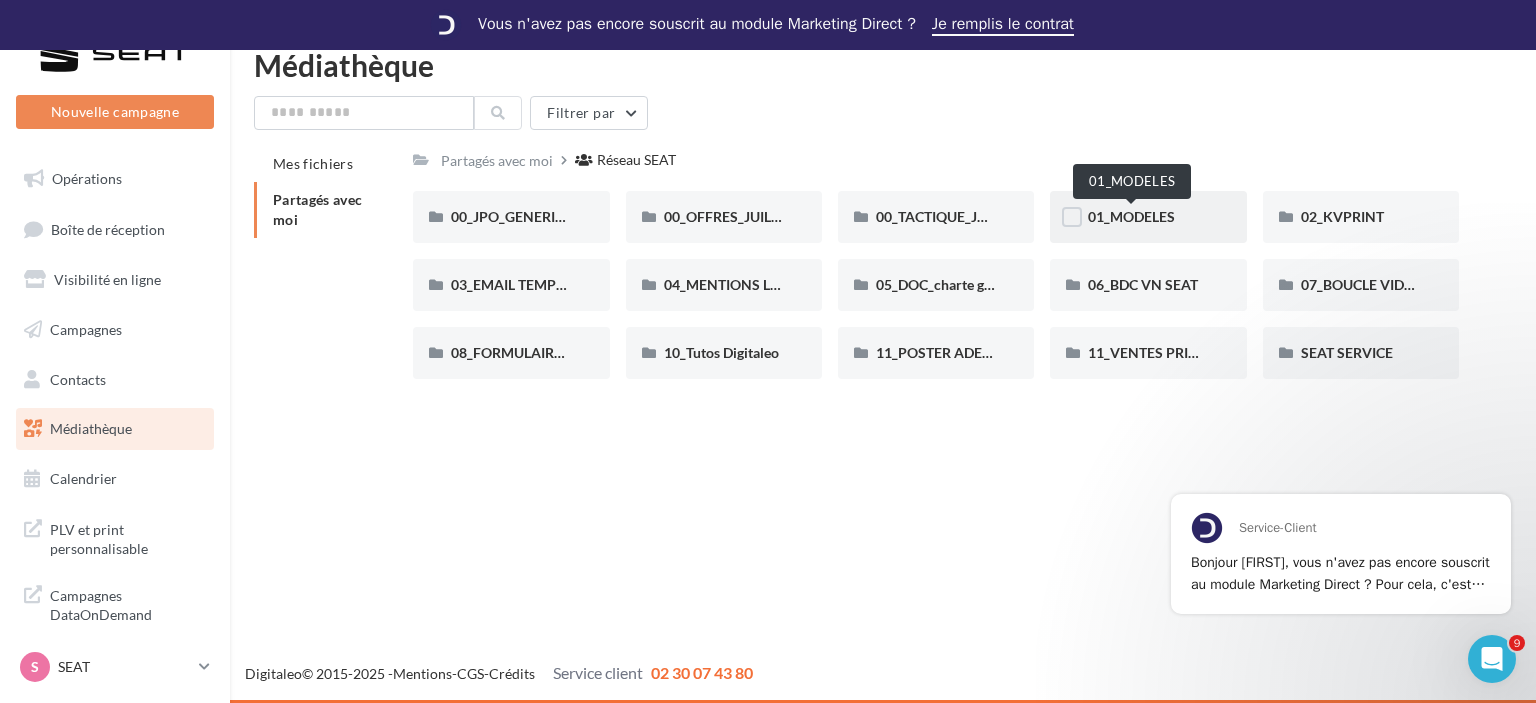 click on "01_MODELES" at bounding box center [1131, 216] 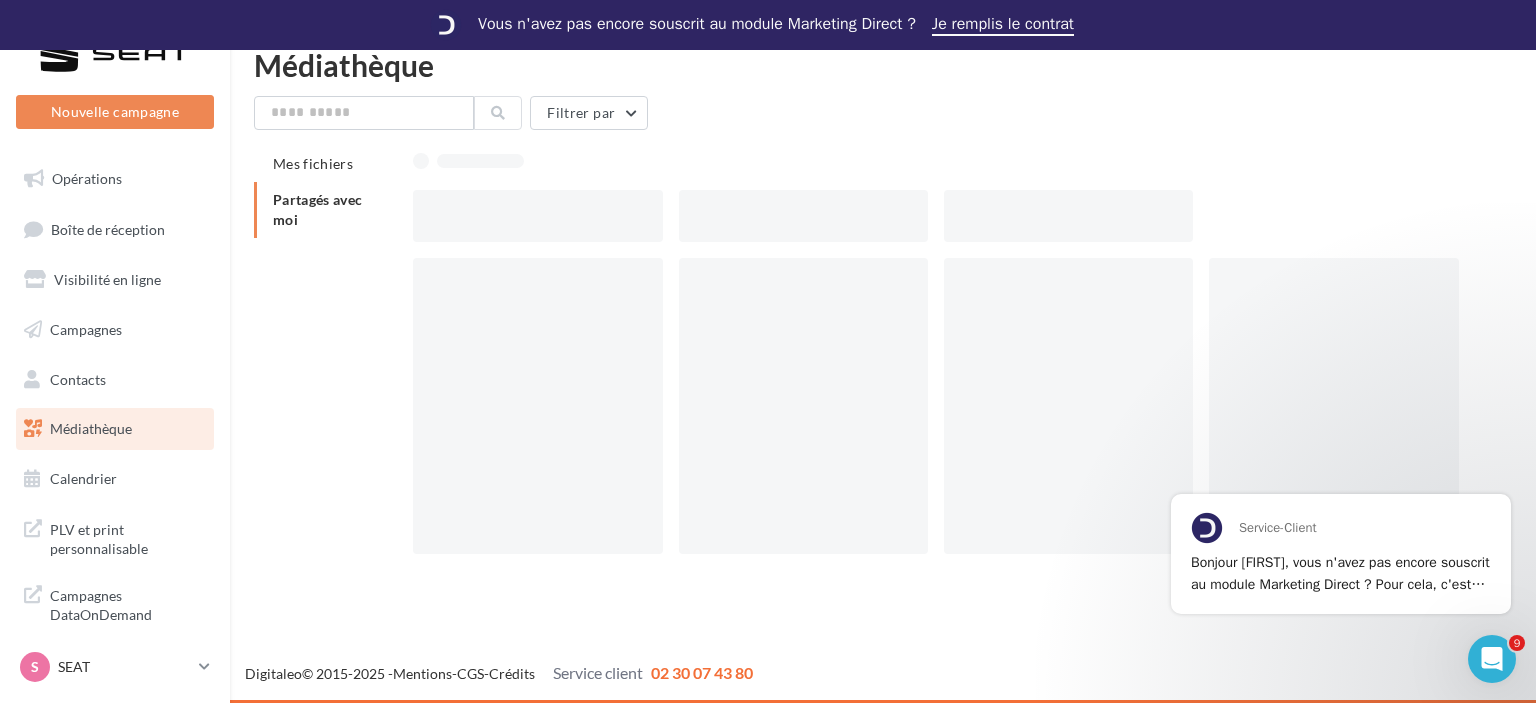 click at bounding box center [537, 216] 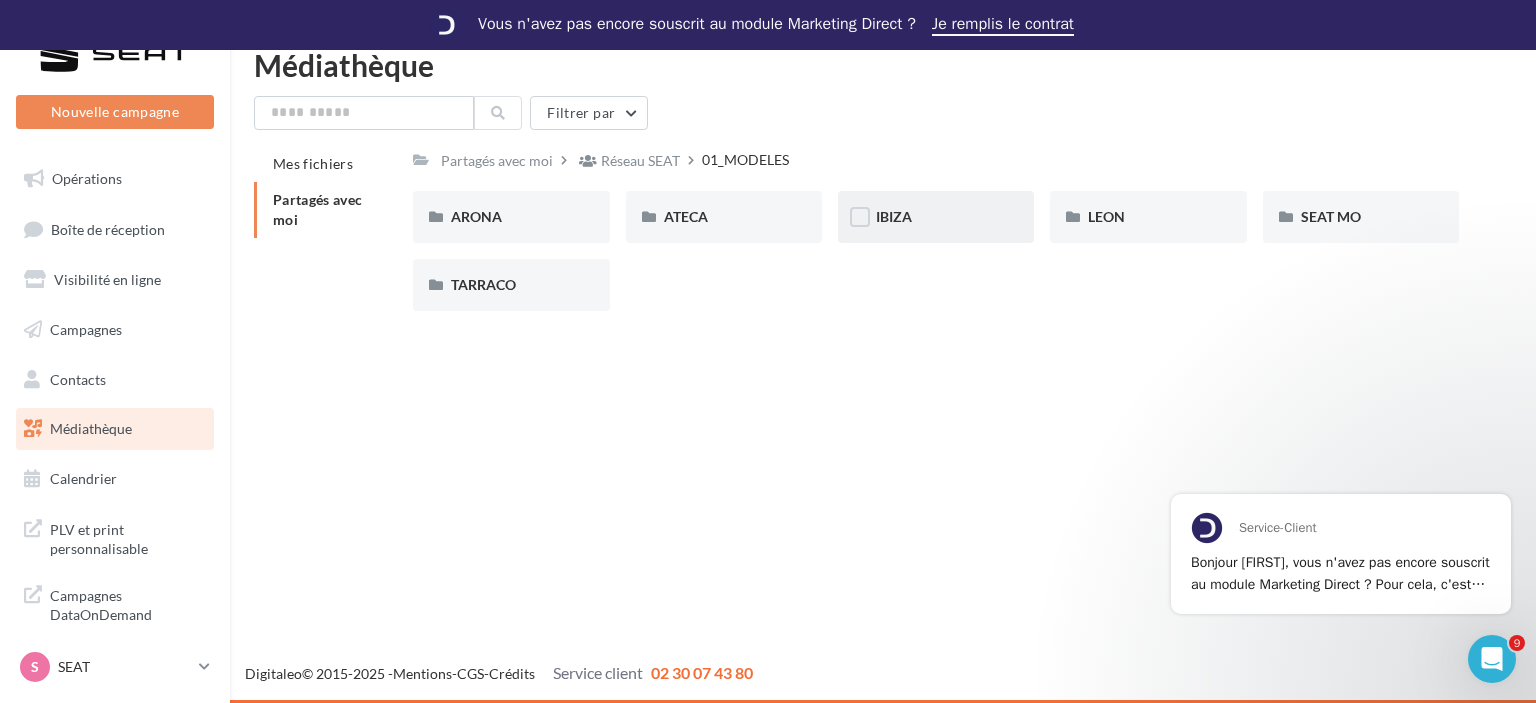 click on "IBIZA" at bounding box center [511, 217] 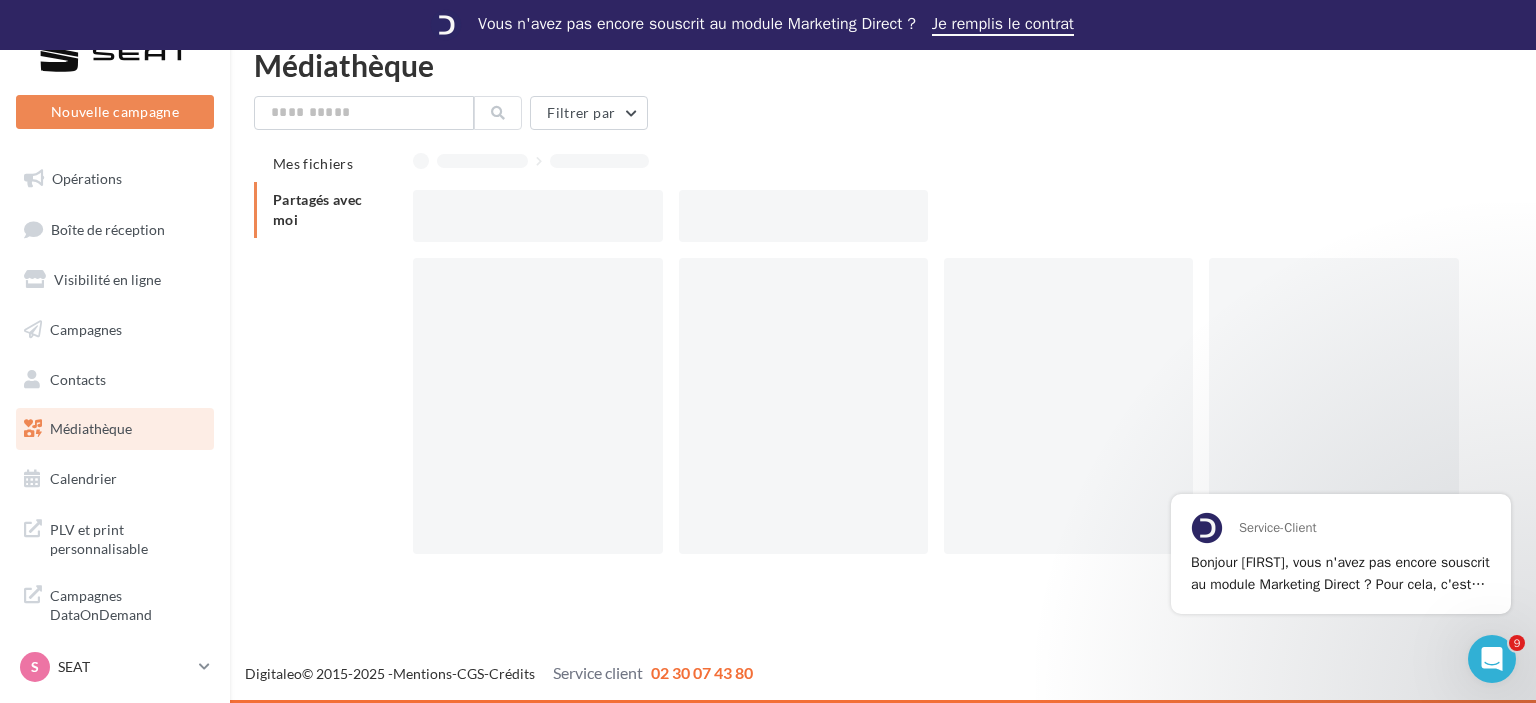 click at bounding box center [811, 216] 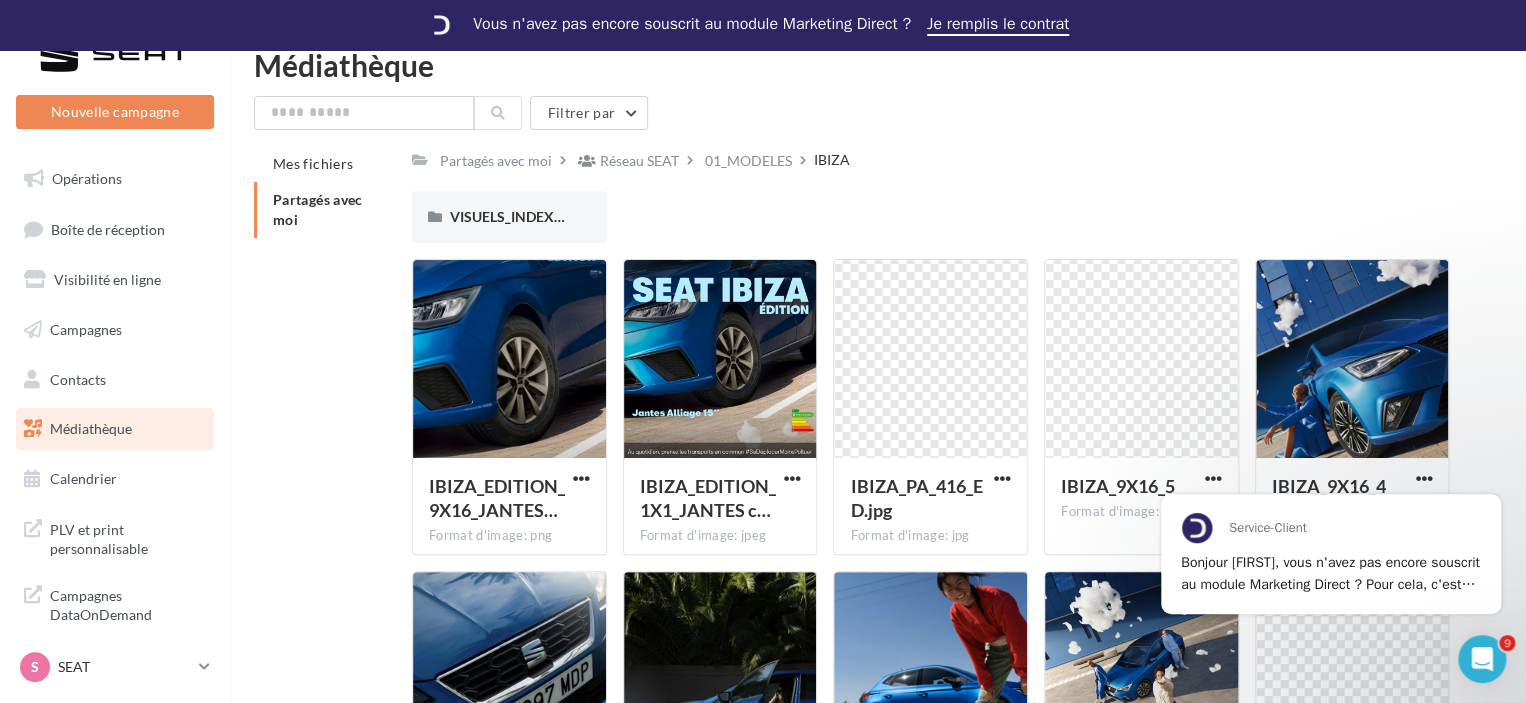 click on "Mes fichiers
Partagés avec moi
Partagés avec moi              Réseau SEAT          01_MODELES          IBIZA                   Rs           Partagé par  Réseau SEAT
VISUELS_INDEXFILE            VISUELS_INDEXFILE
IBIZA_EDITION_9X16_JANTES…  Format d'image: png                   IBIZA_EDITION_9X16_JANTES copie.png
IBIZA_EDITION_1X1_JANTES c…  Format d'image: jpeg                   IBIZA_EDITION_1X1_JANTES copie.jpeg
IBIZA_PA_416_ED.jpg  Format d'image: jpg                   IBIZA_PA_416_ED.jpg
IBIZA_9X16_5  Format d'image: jpeg                   IBIZA_9X16_5" at bounding box center (886, 514) 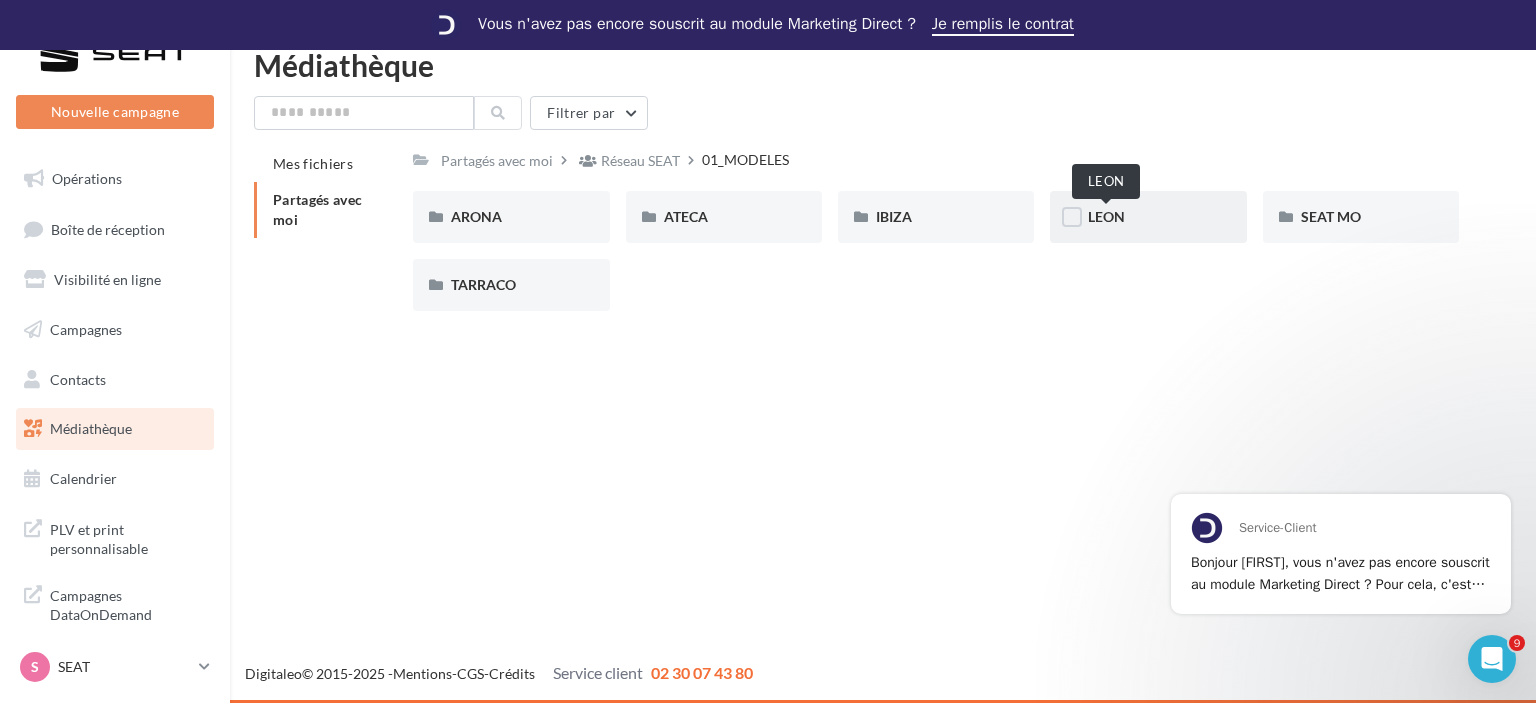 click on "LEON" at bounding box center (1106, 216) 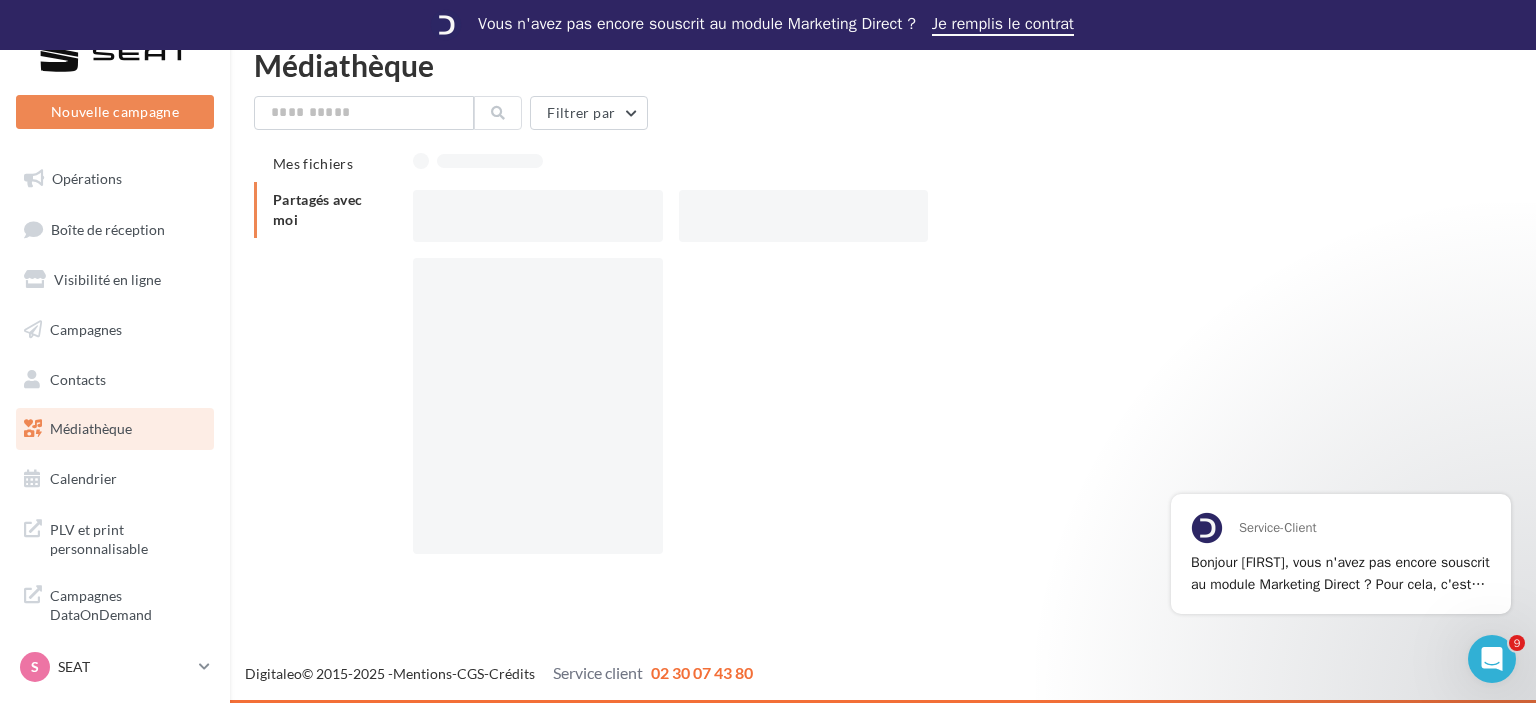 click at bounding box center (944, 216) 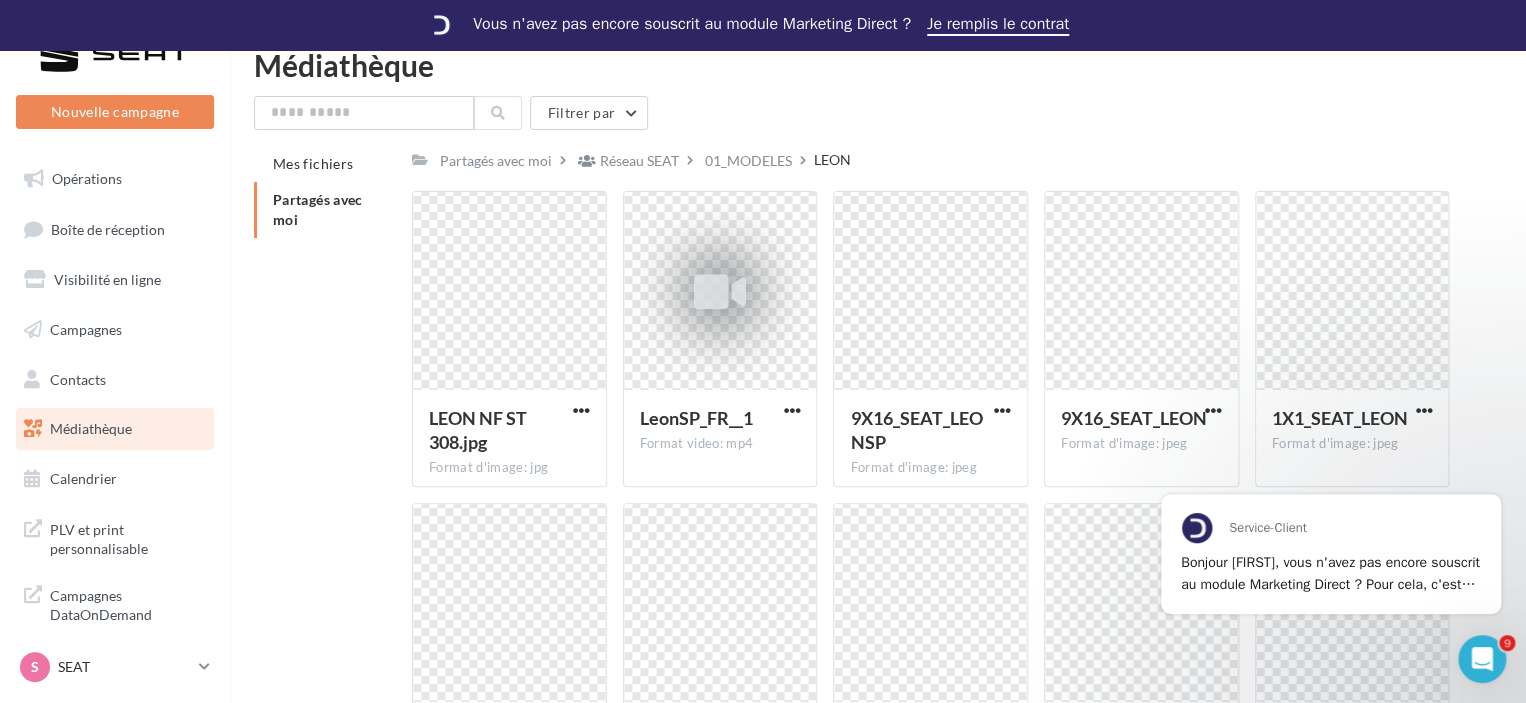 click on "Mes fichiers
Partagés avec moi
Partagés avec moi              Réseau SEAT          01_MODELES          LEON                   Rs           Partagé par  Réseau SEAT
LEON NF ST 308.jpg  Format d'image: jpg                   LEON NF ST 308.jpg
LeonSP_FR__1  Format video: mp4                   LeonSP_FR__1
9X16_SEAT_LEONSP  Format d'image: jpeg                   9X16_SEAT_LEONSP
9X16_SEAT_LEON  Format d'image: jpeg                   9X16_SEAT_LEON
1X1_SEAT_LEON  Format d'image: jpeg                   1X1_SEAT_LEON
1X1_SEAT_LEONSP" at bounding box center (886, 480) 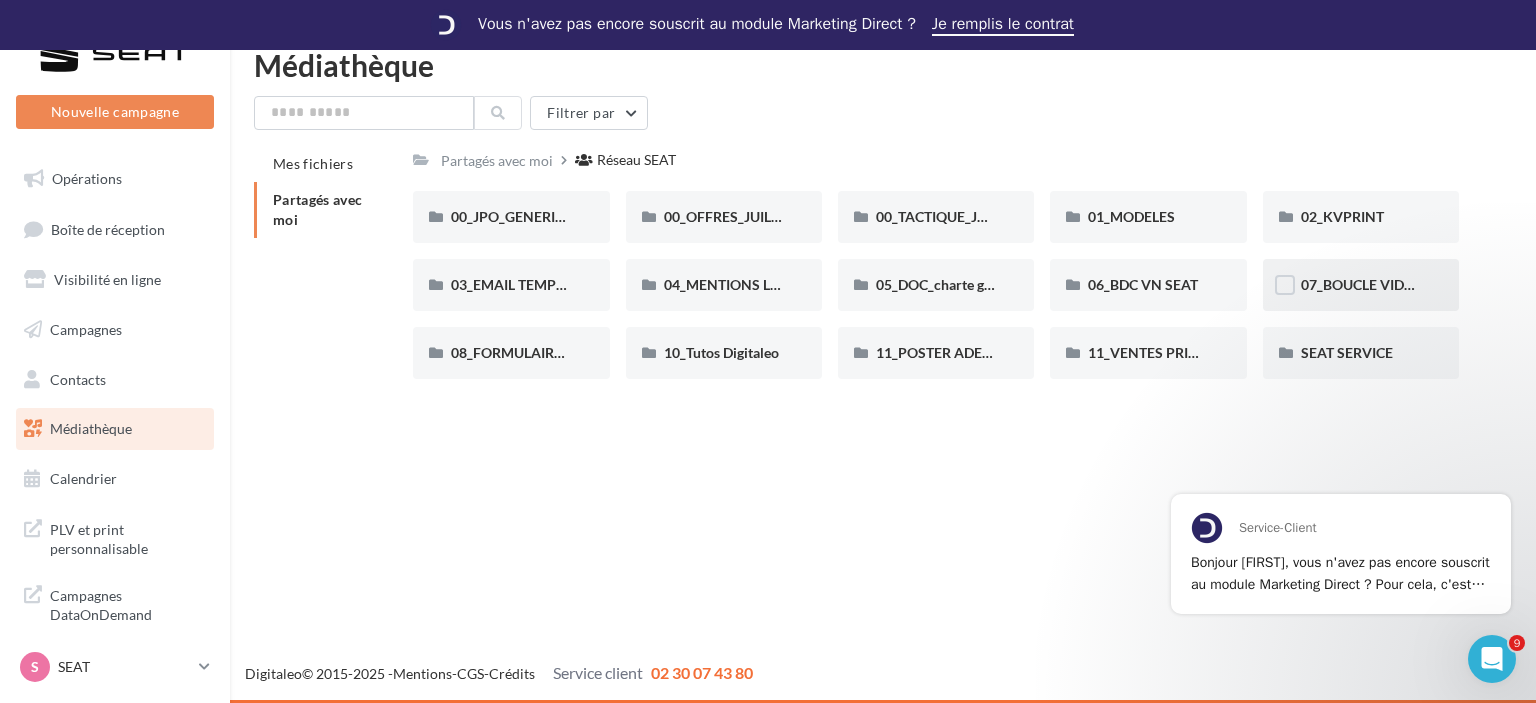 click on "07_BOUCLE VIDEO ECRAN SHOWROOM" at bounding box center (511, 217) 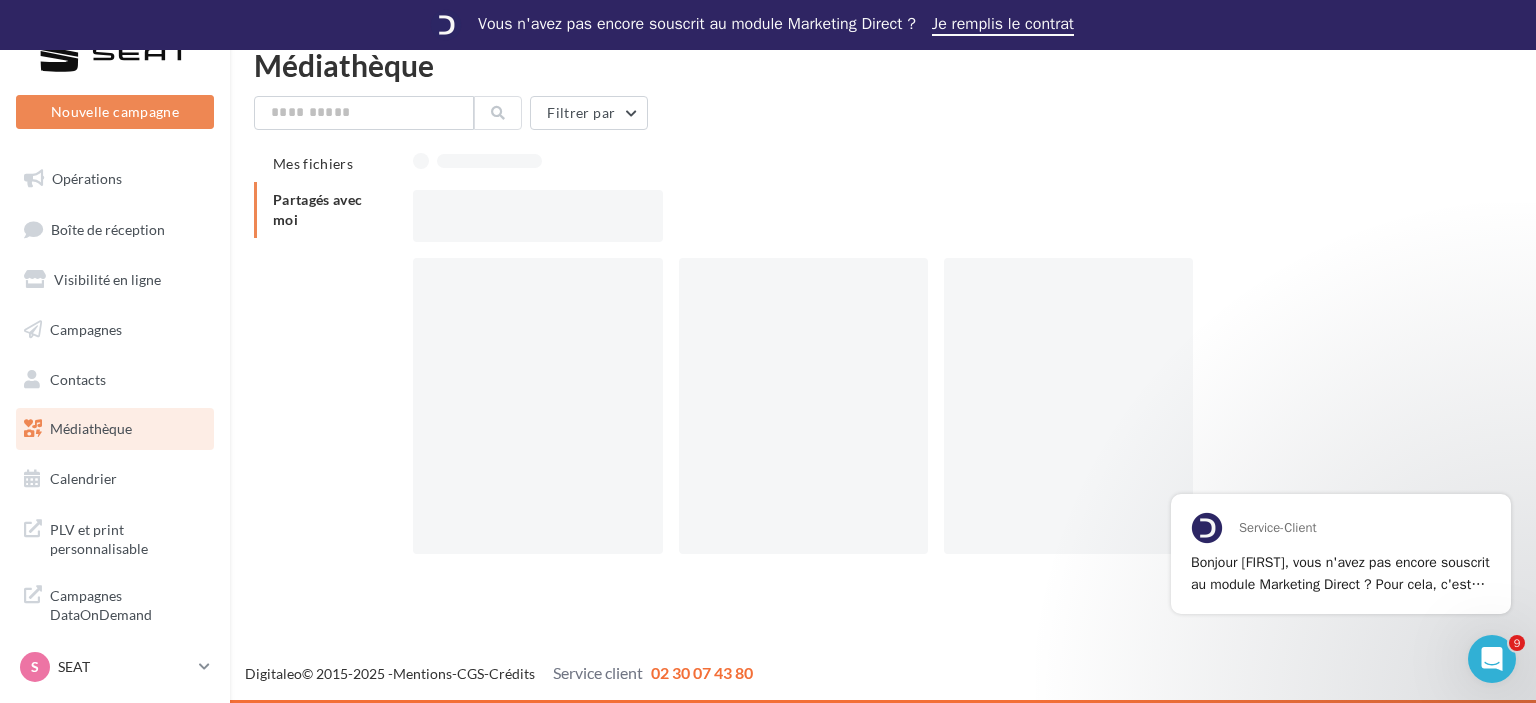 click at bounding box center [944, 216] 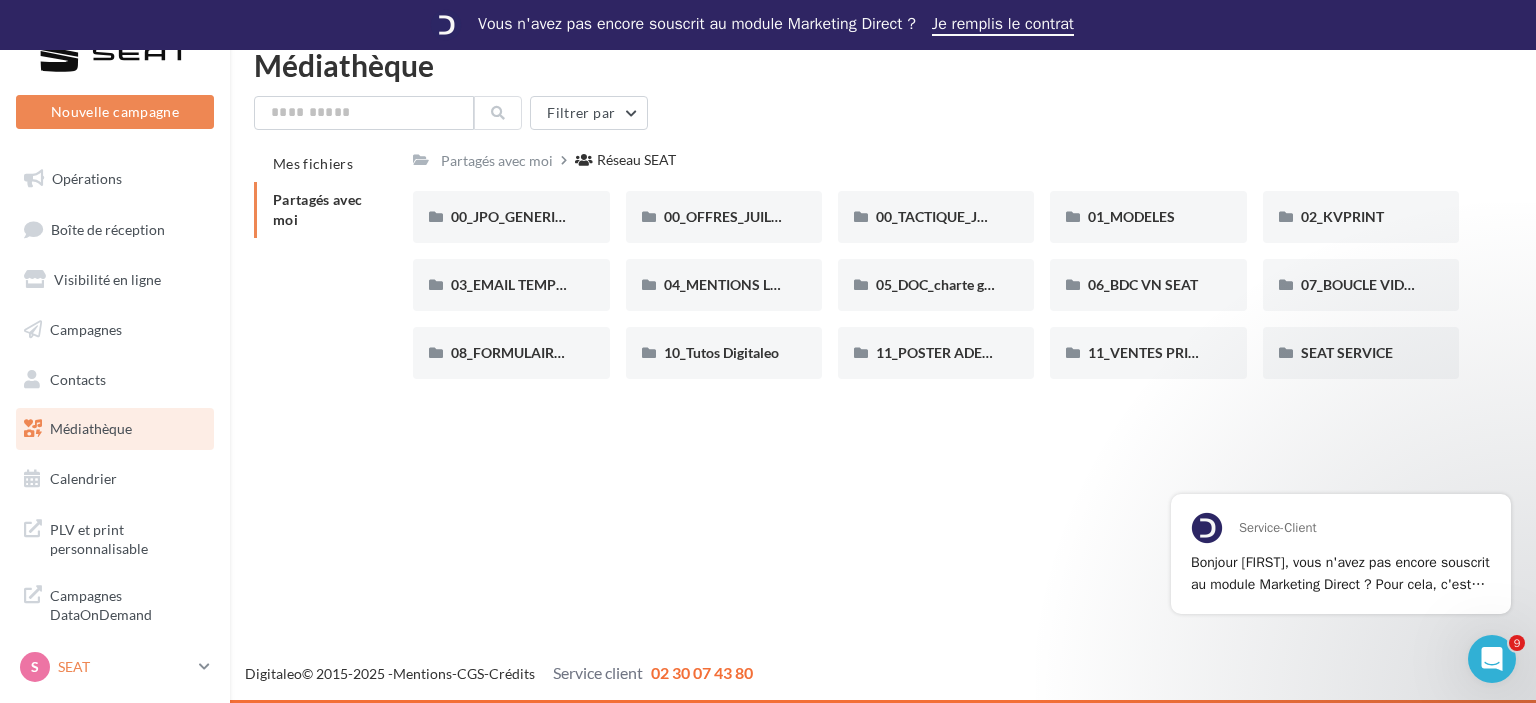click on "S" at bounding box center [35, 667] 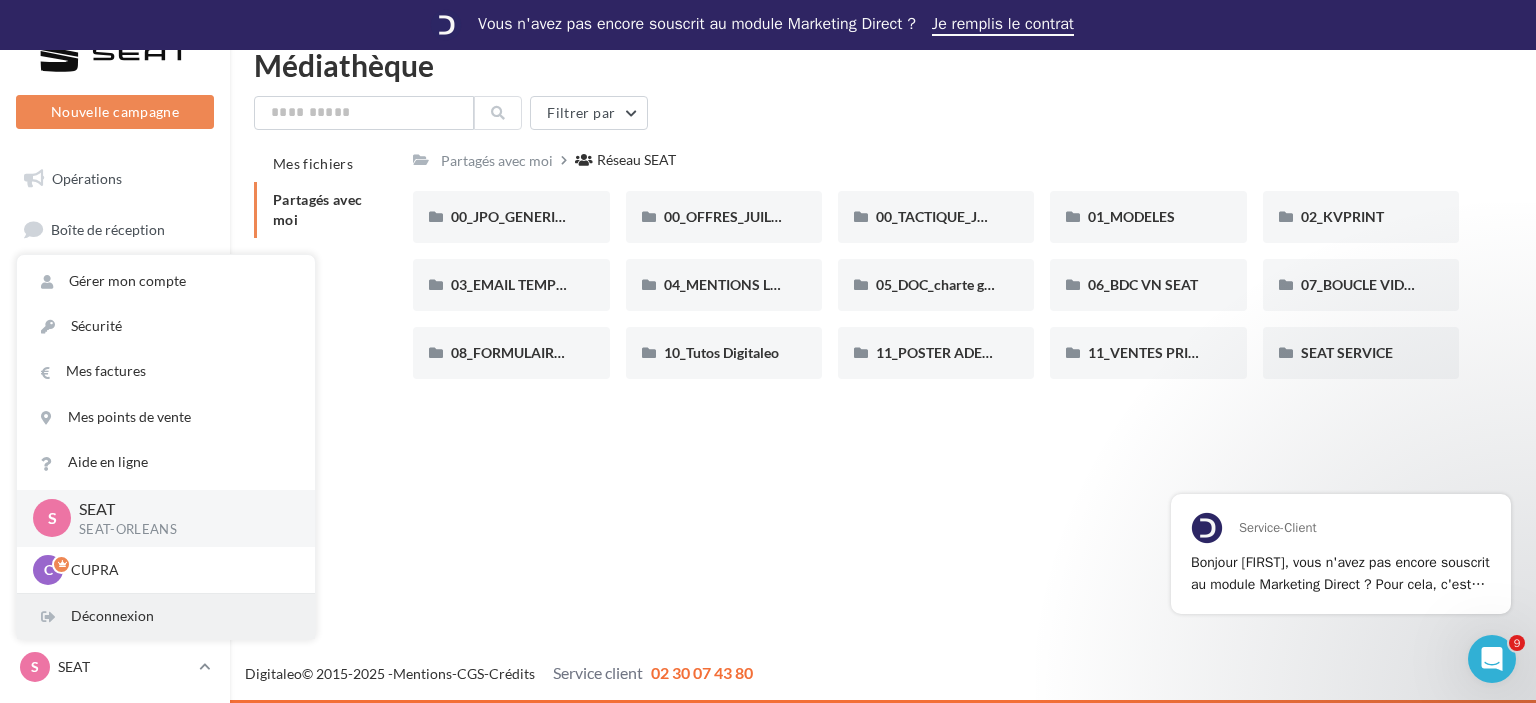 click on "Déconnexion" at bounding box center (166, 616) 